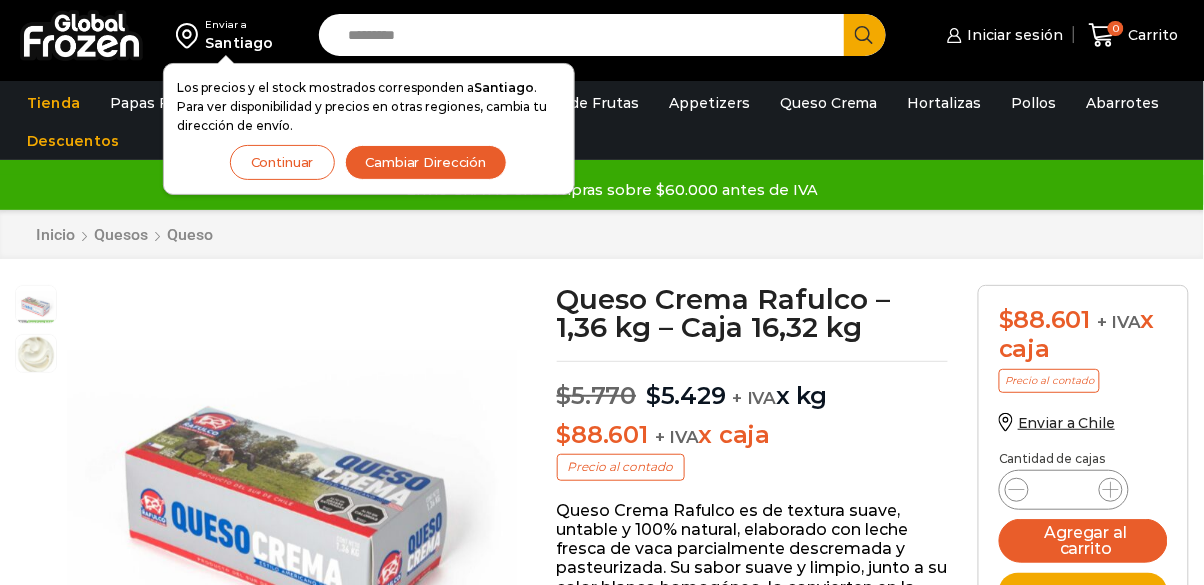 scroll, scrollTop: 0, scrollLeft: 0, axis: both 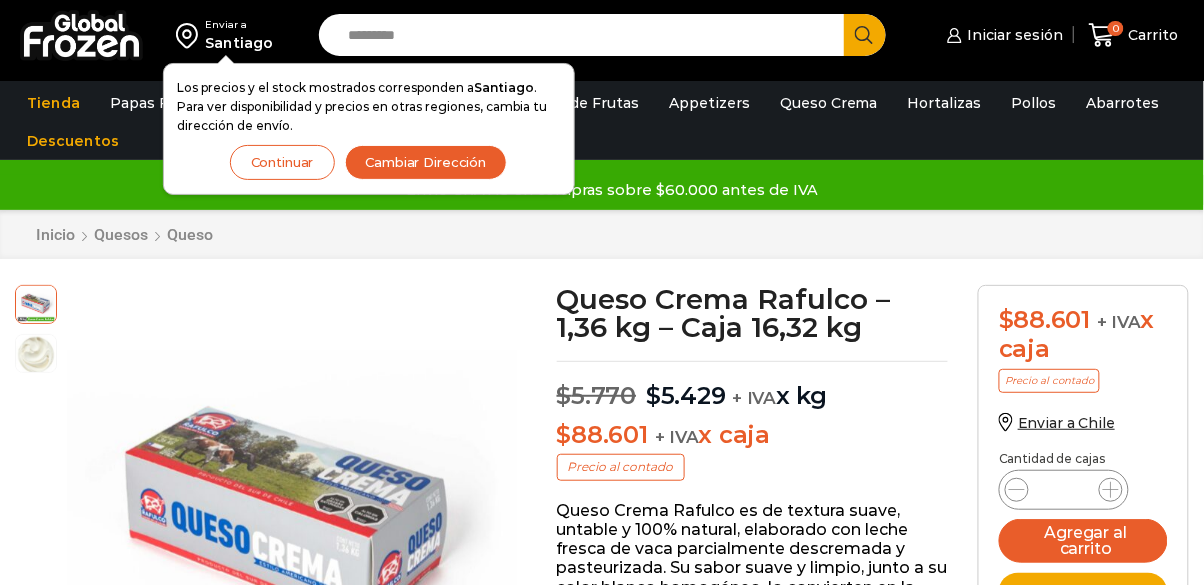 click on "Continuar" at bounding box center (282, 162) 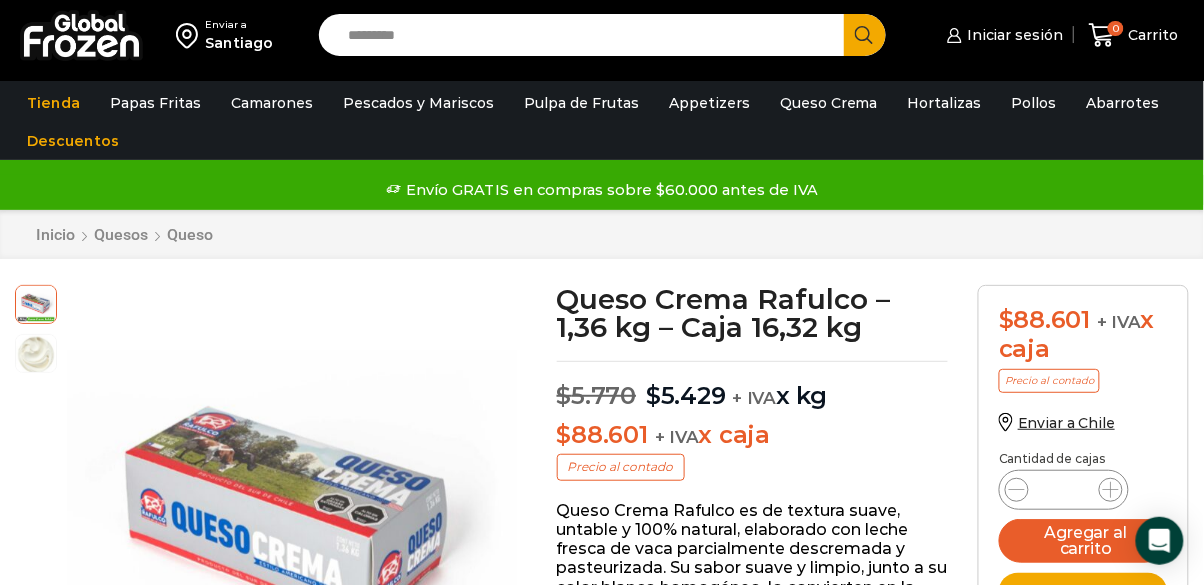 scroll, scrollTop: 56, scrollLeft: 0, axis: vertical 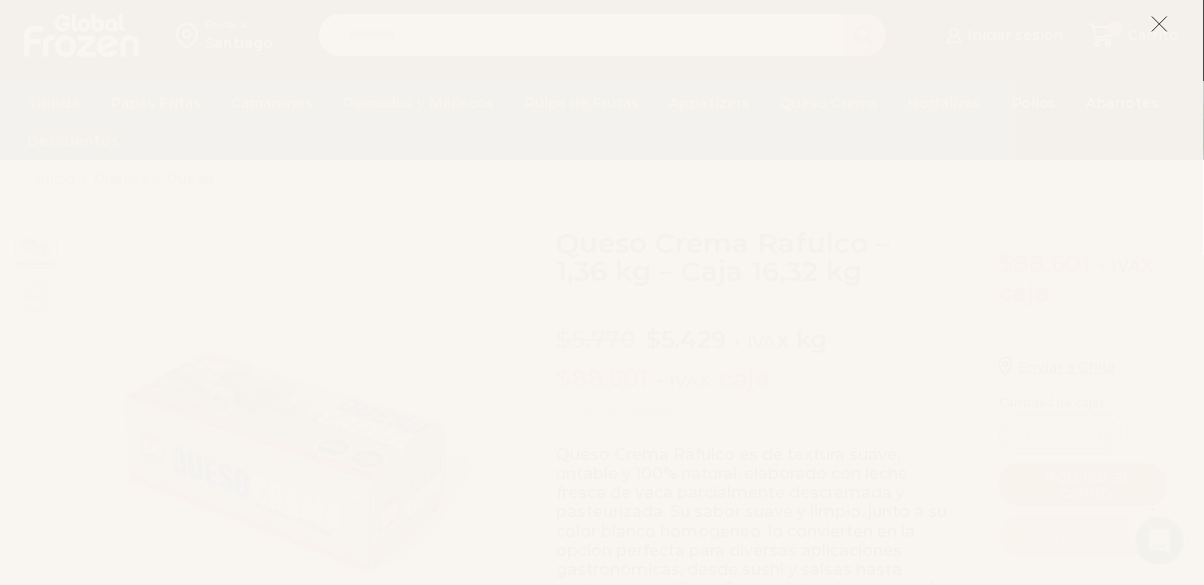 click at bounding box center [1160, 23] 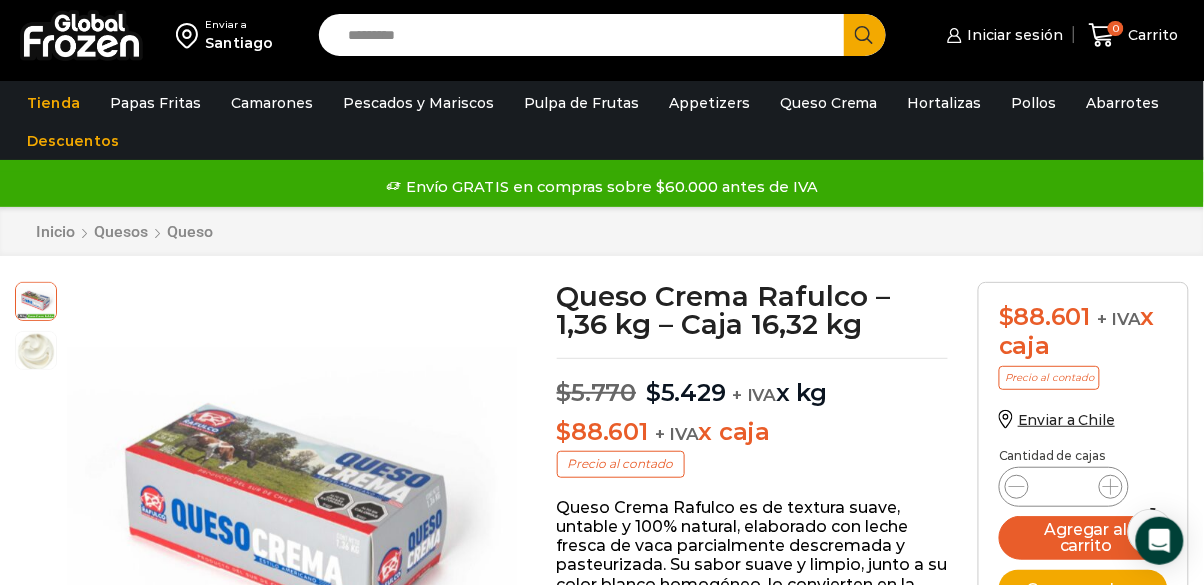 scroll, scrollTop: 0, scrollLeft: 0, axis: both 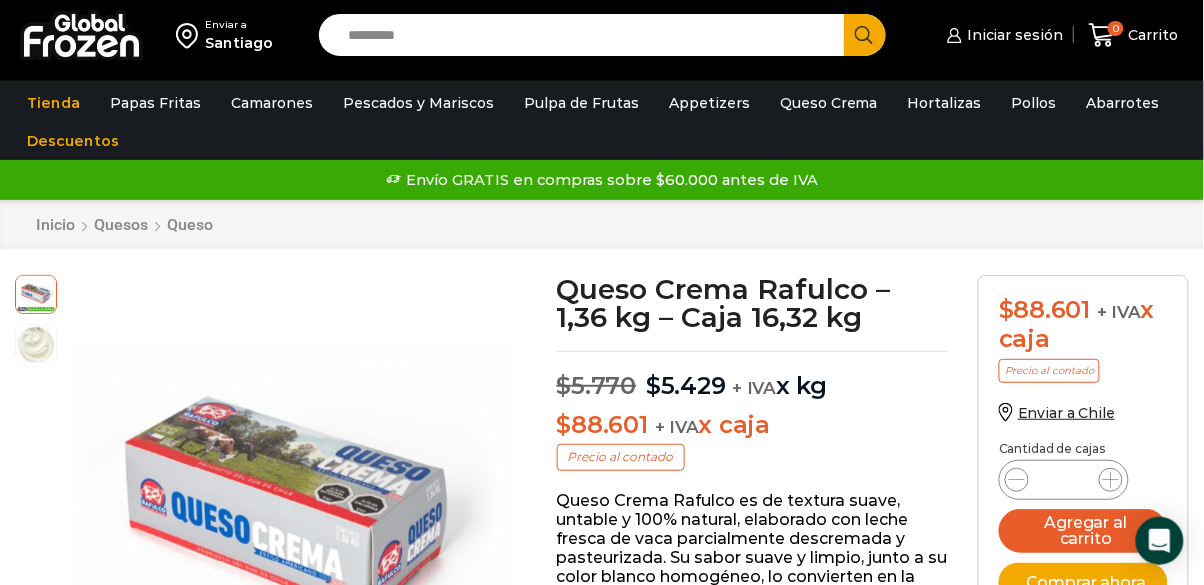 click at bounding box center [81, 35] 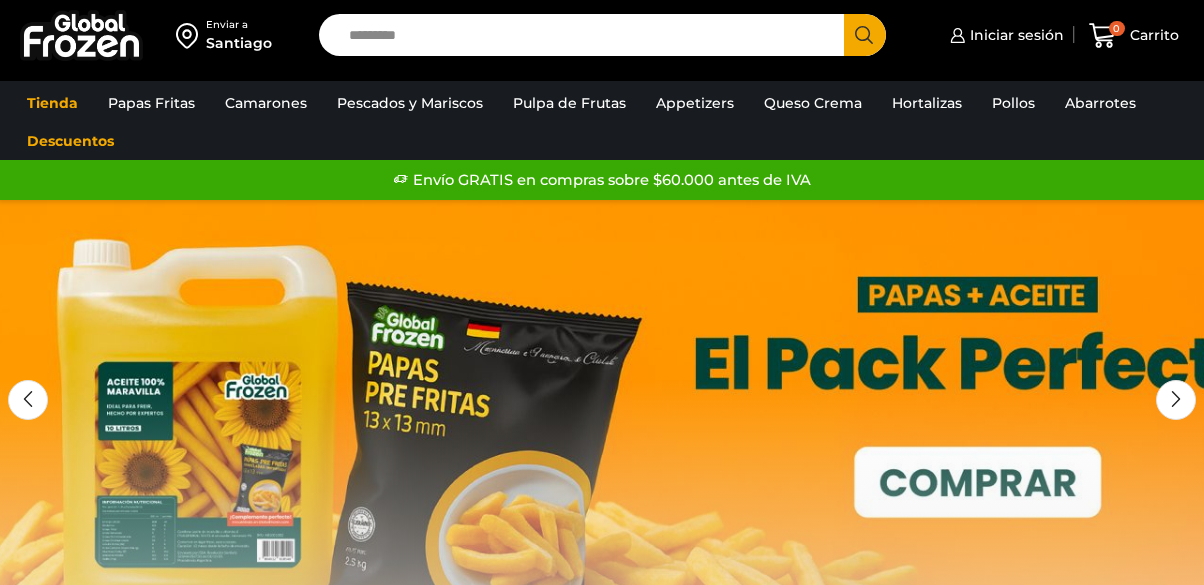 scroll, scrollTop: 0, scrollLeft: 0, axis: both 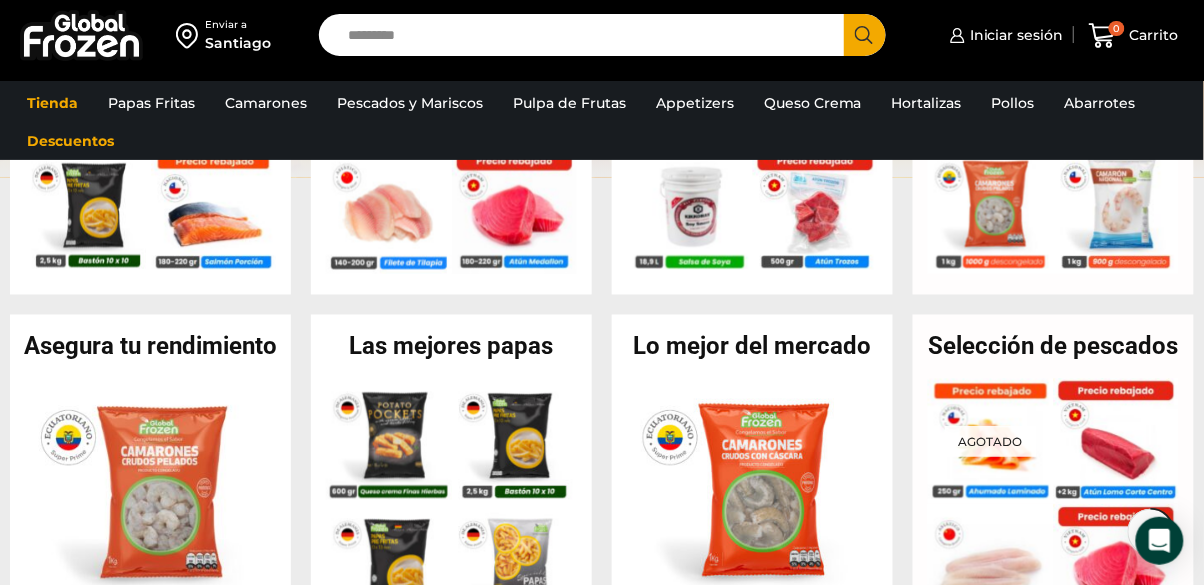 click at bounding box center [150, 504] 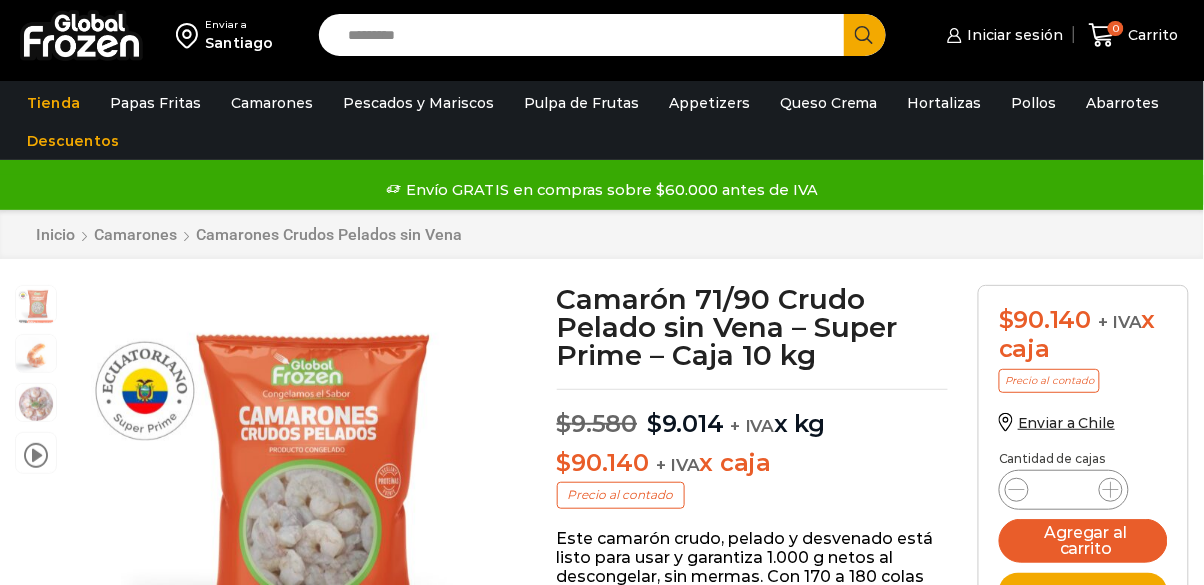 scroll, scrollTop: 0, scrollLeft: 0, axis: both 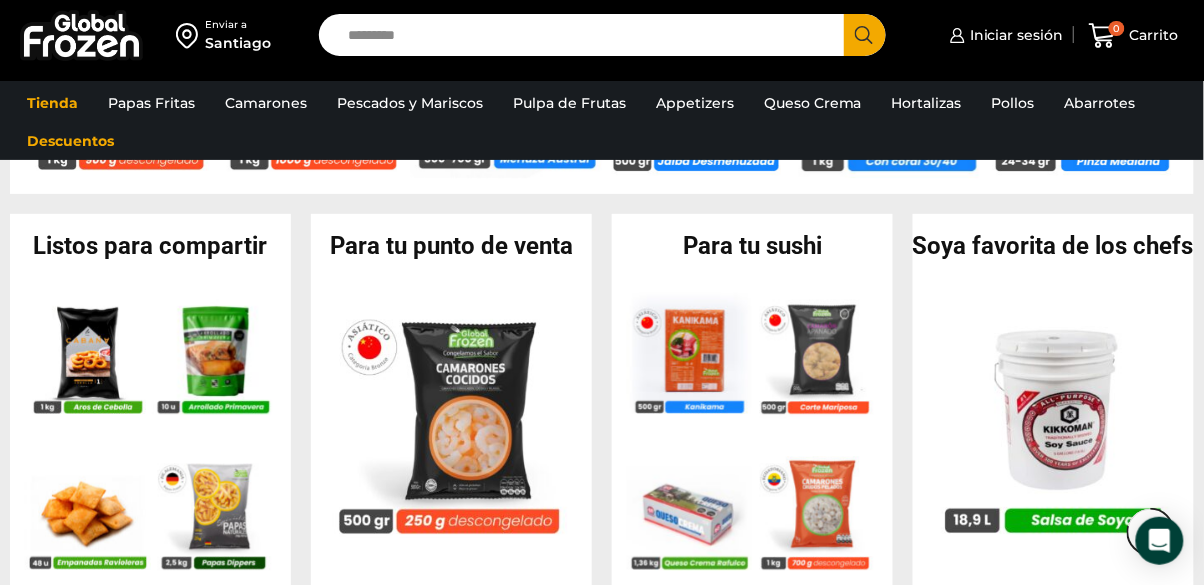 click at bounding box center [88, 356] 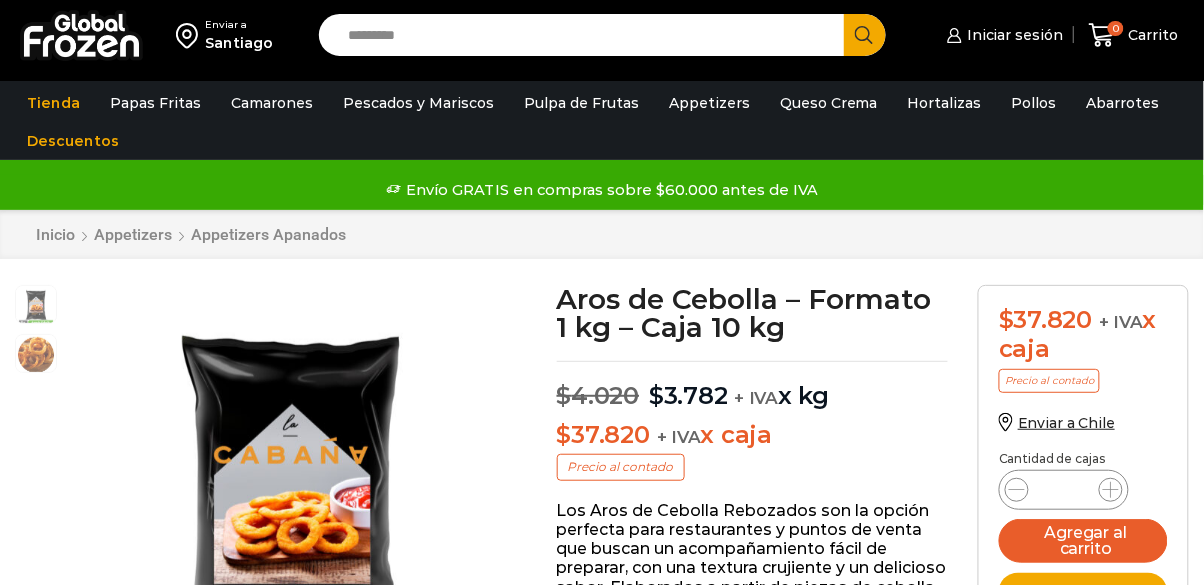 scroll, scrollTop: 0, scrollLeft: 0, axis: both 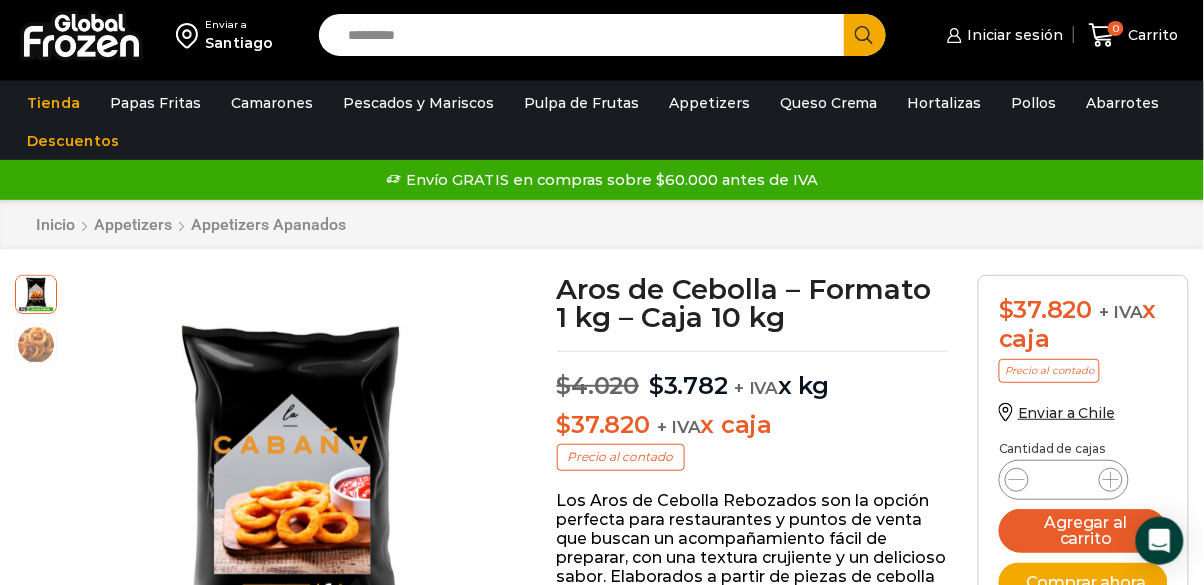 click on "Pulpa de Frutas" at bounding box center [581, 103] 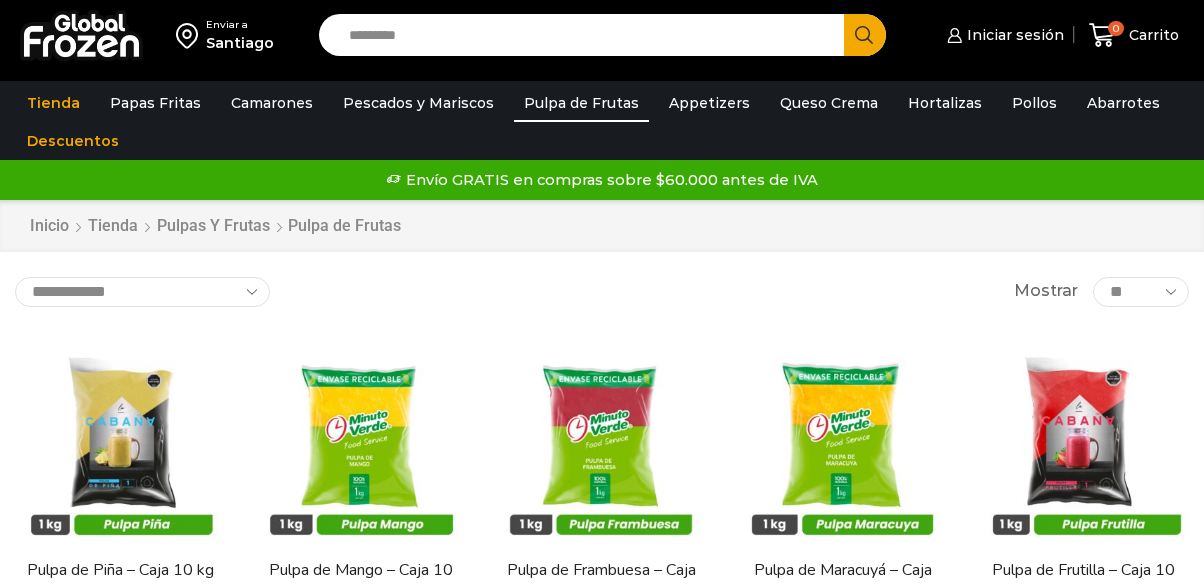 scroll, scrollTop: 0, scrollLeft: 0, axis: both 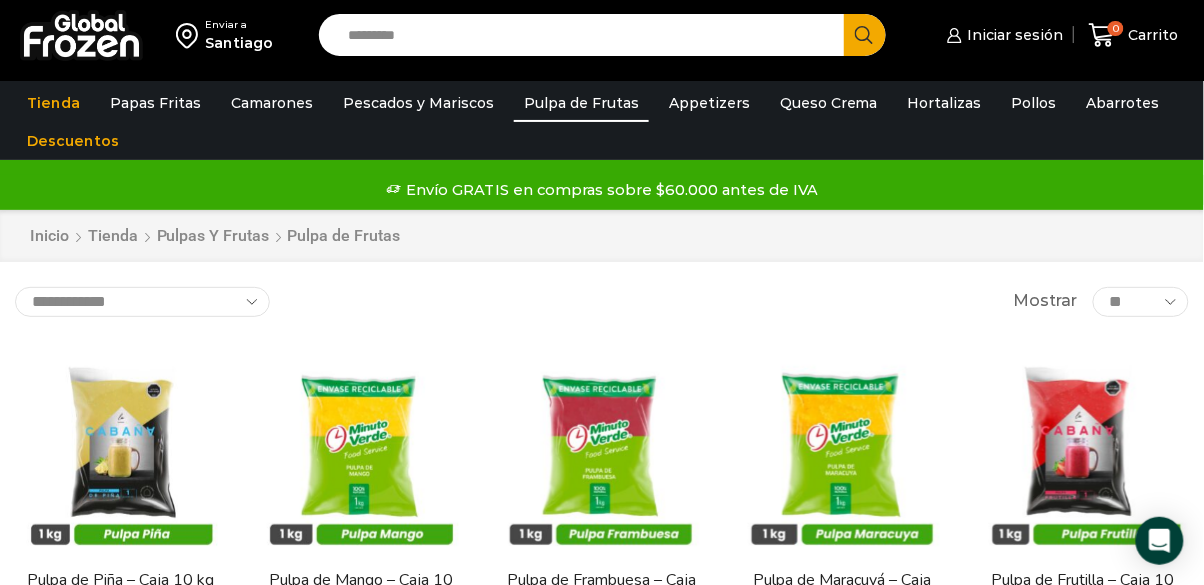 click on "Appetizers" at bounding box center [709, 103] 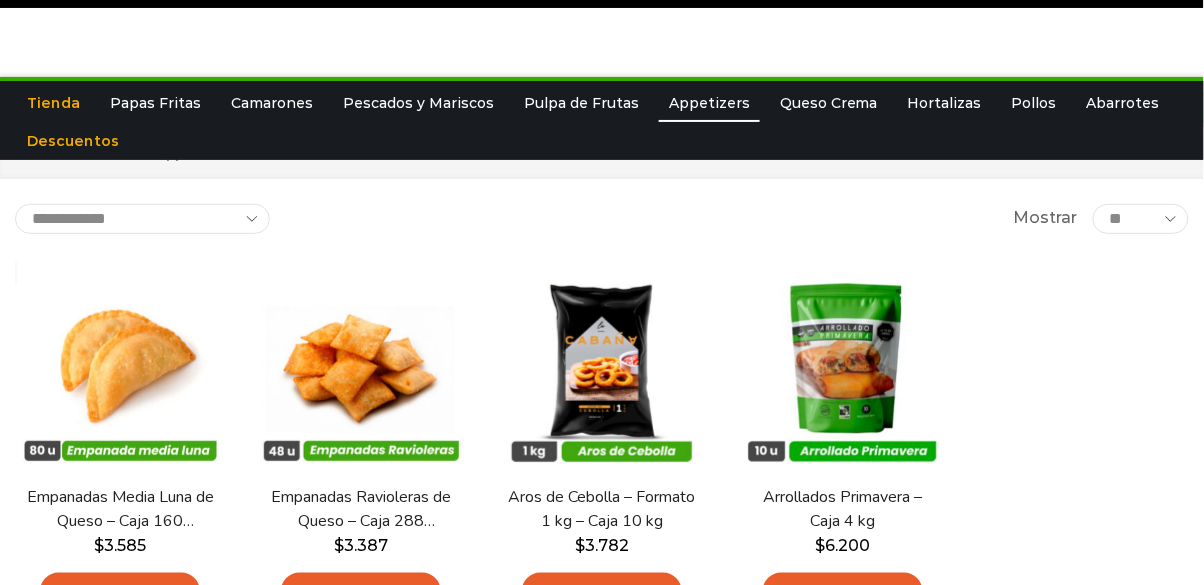 scroll, scrollTop: 75, scrollLeft: 0, axis: vertical 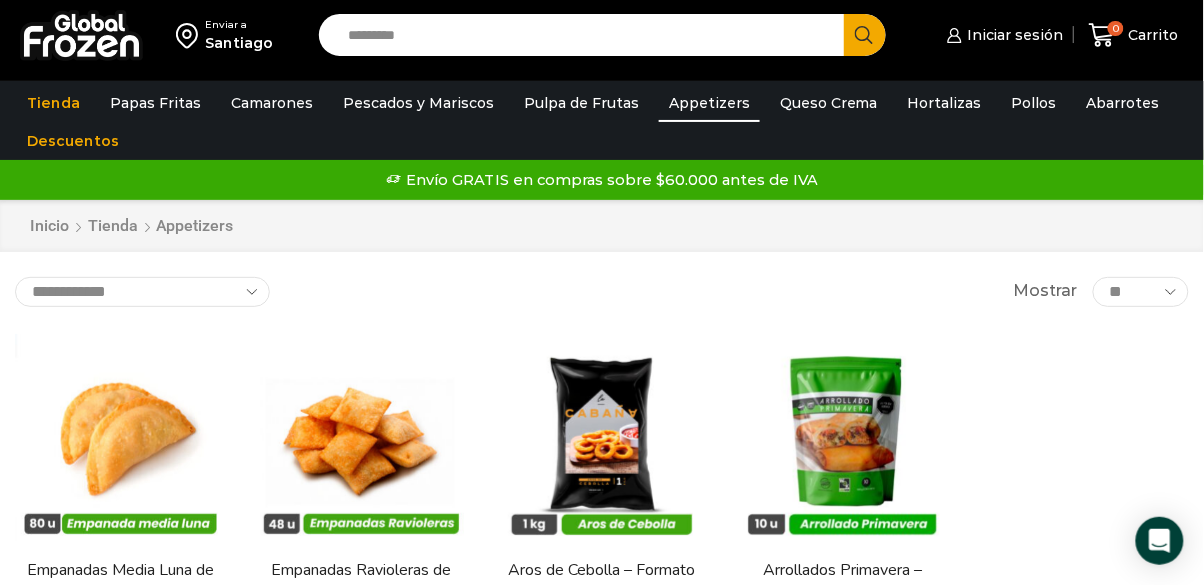 click on "Queso Crema" at bounding box center [829, 103] 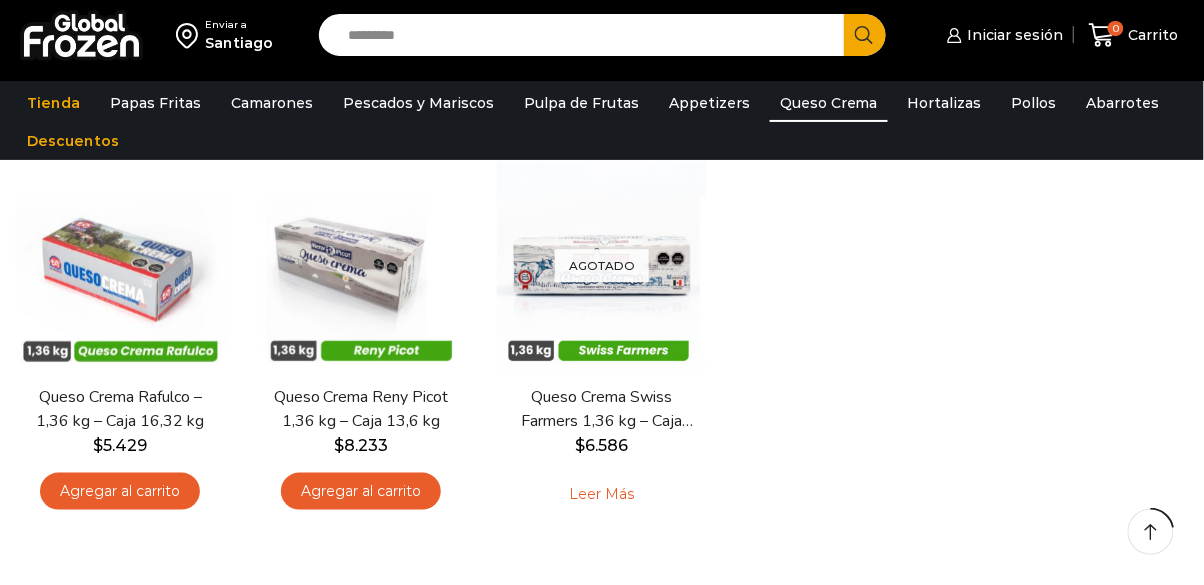 scroll, scrollTop: 0, scrollLeft: 0, axis: both 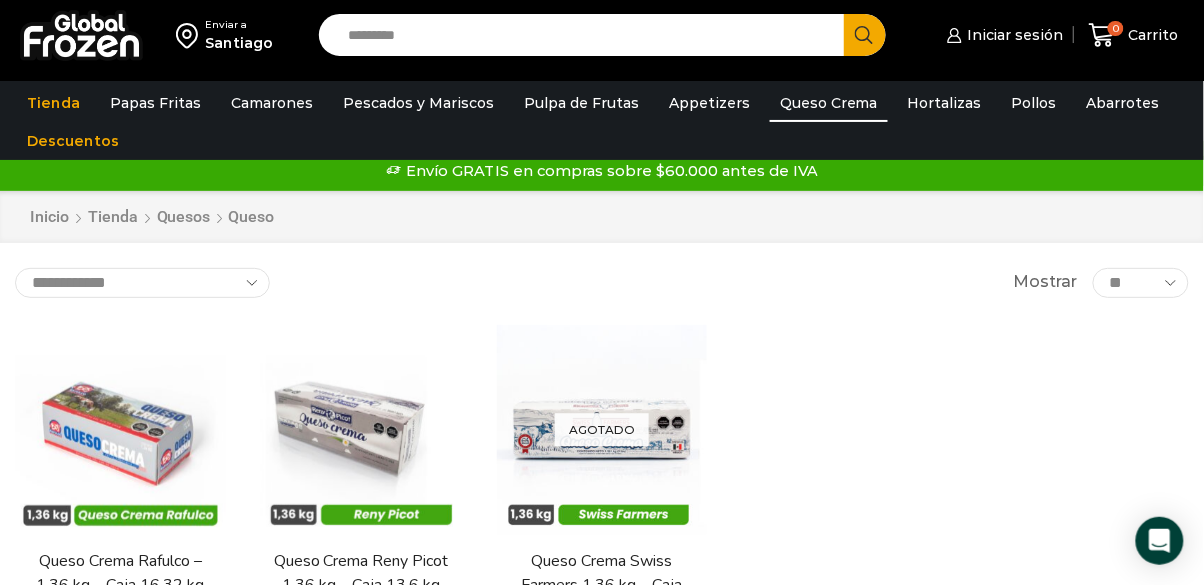 click on "Hortalizas" at bounding box center [945, 103] 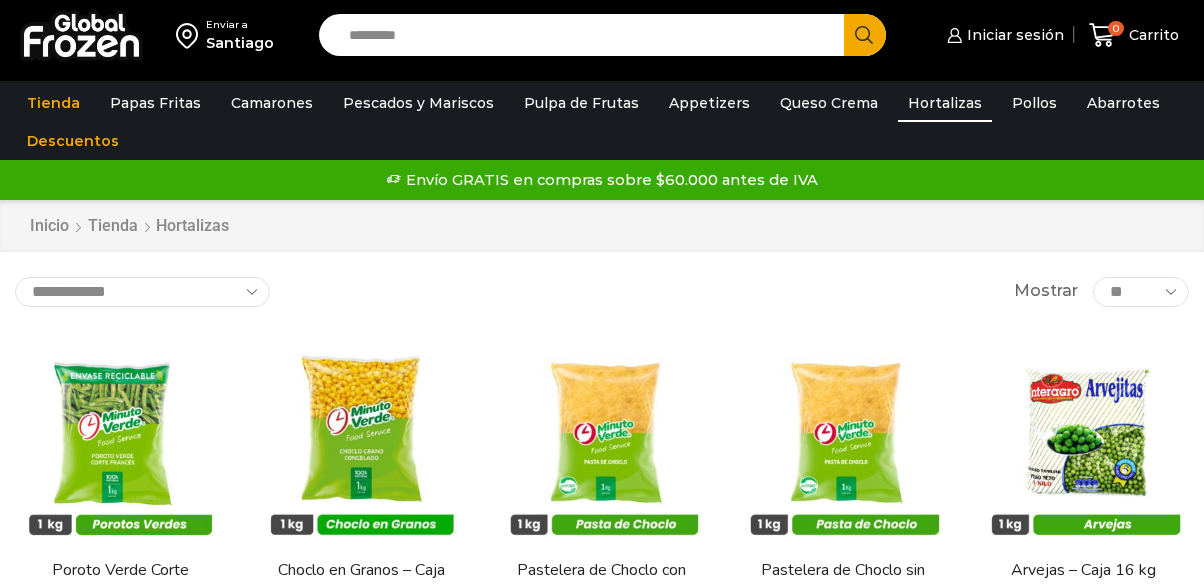 scroll, scrollTop: 0, scrollLeft: 0, axis: both 